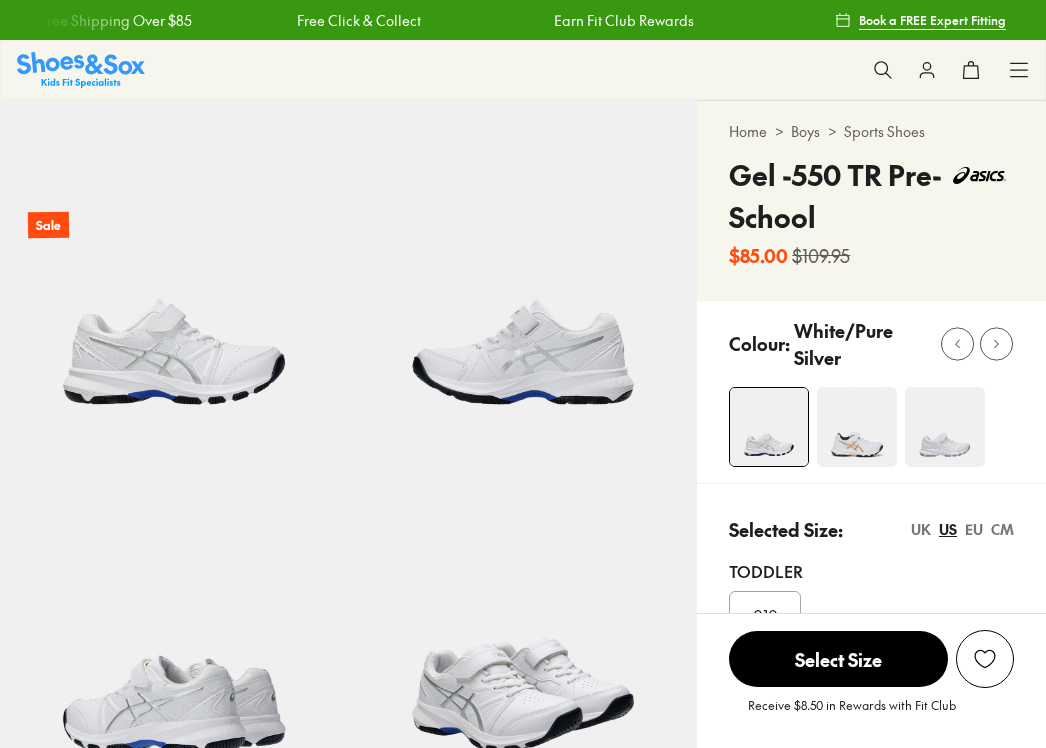 scroll, scrollTop: 0, scrollLeft: 0, axis: both 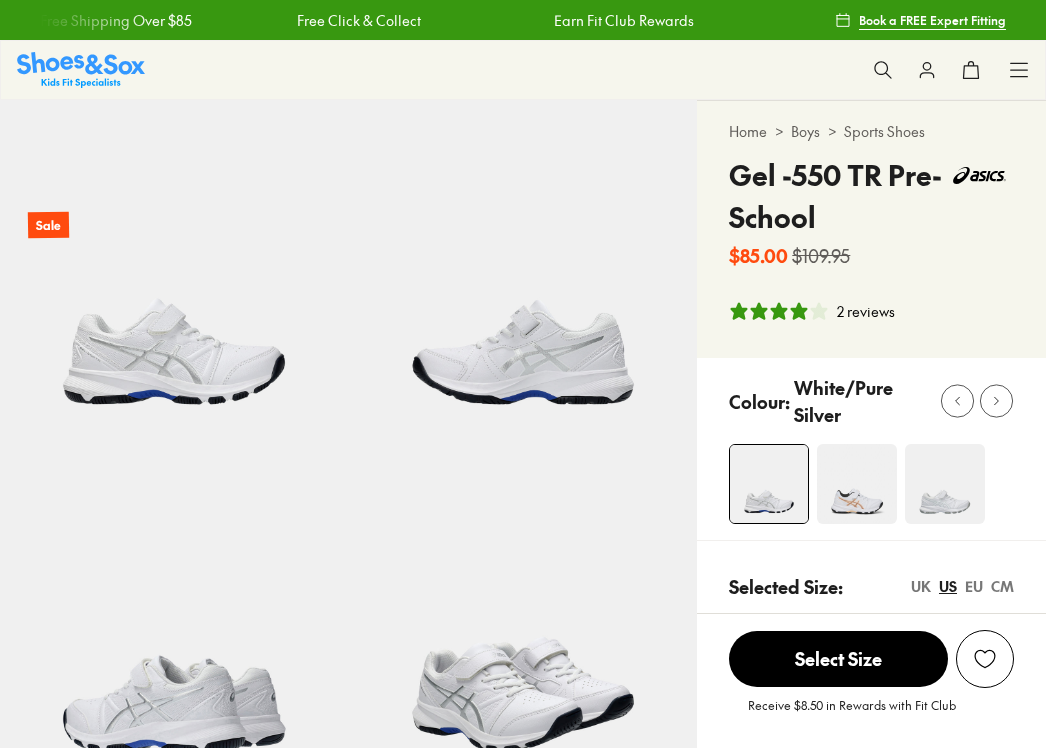 select on "*" 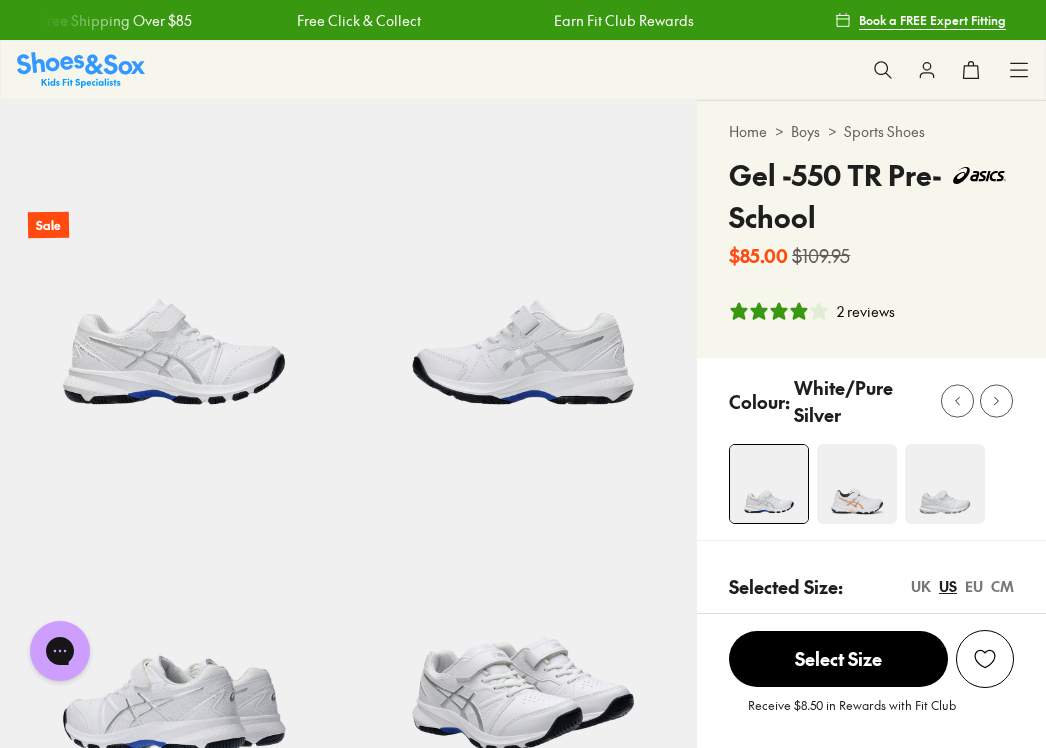 scroll, scrollTop: 0, scrollLeft: 0, axis: both 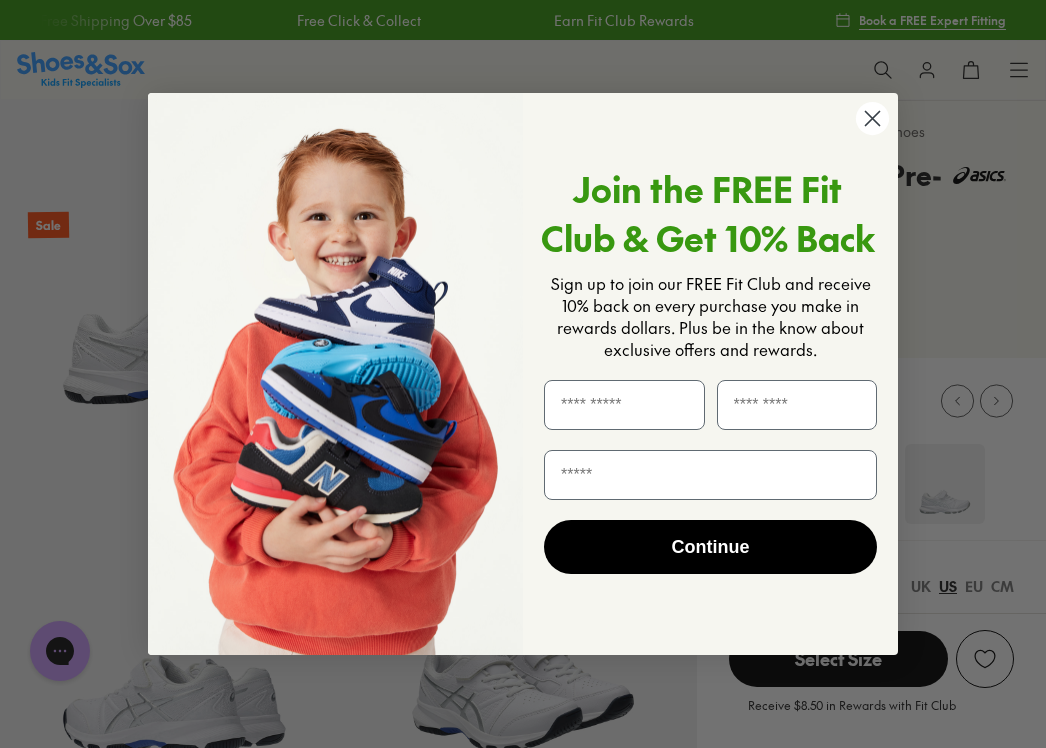 click 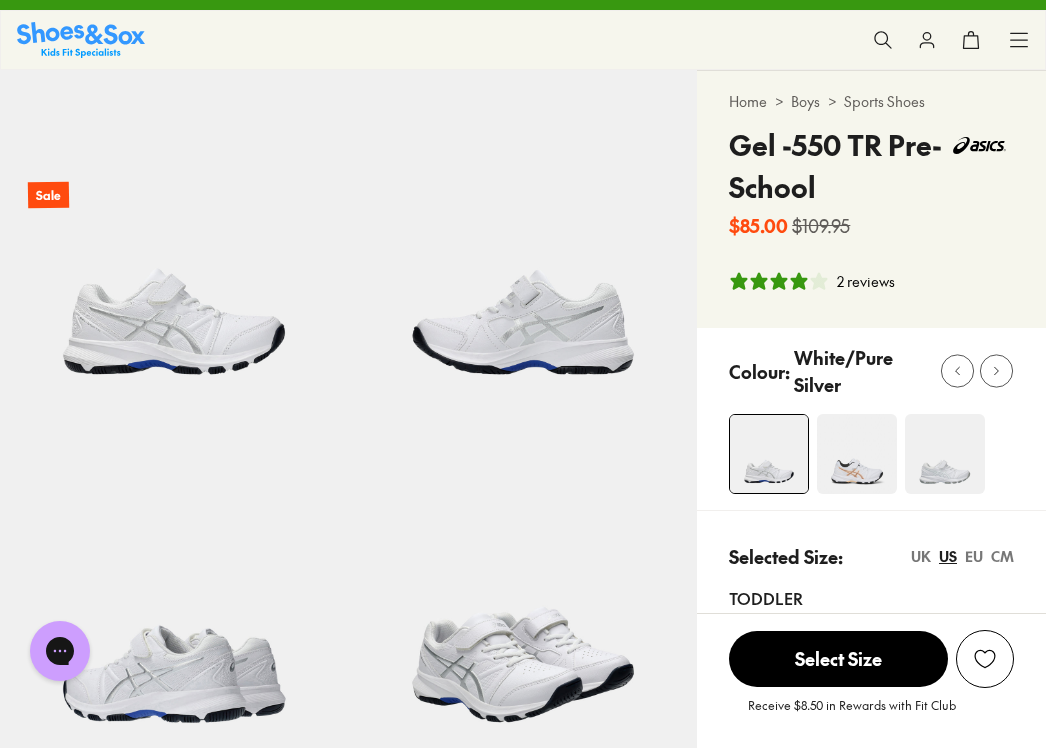 scroll, scrollTop: 0, scrollLeft: 0, axis: both 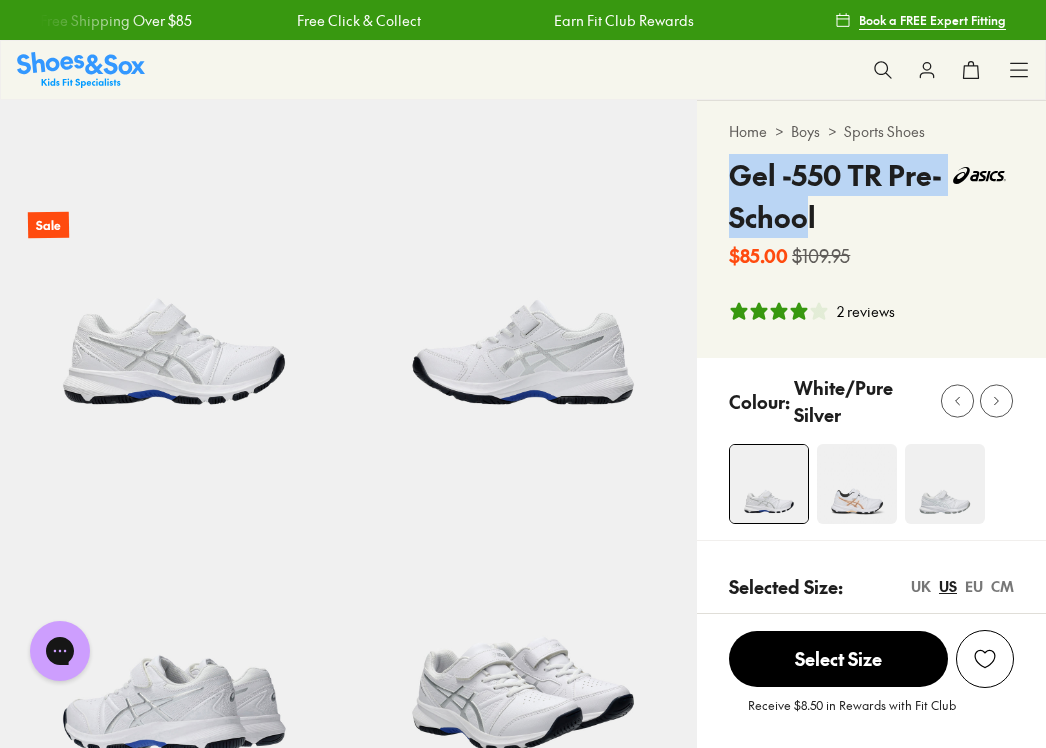 drag, startPoint x: 735, startPoint y: 177, endPoint x: 182, endPoint y: 91, distance: 559.6472 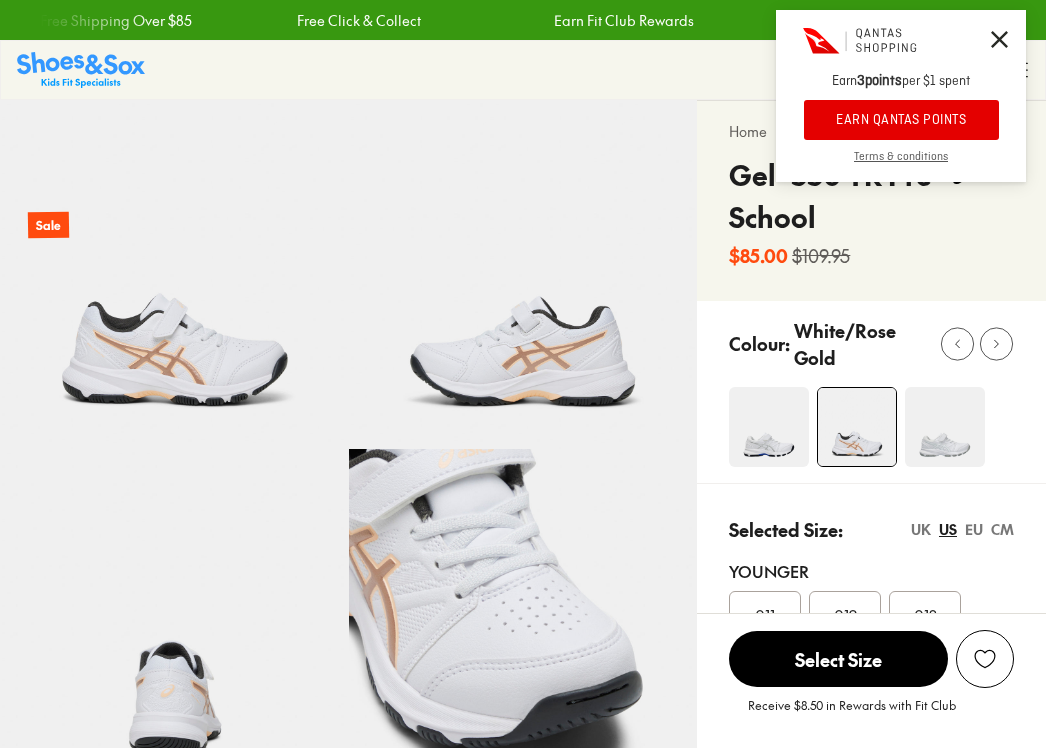 scroll, scrollTop: 0, scrollLeft: 0, axis: both 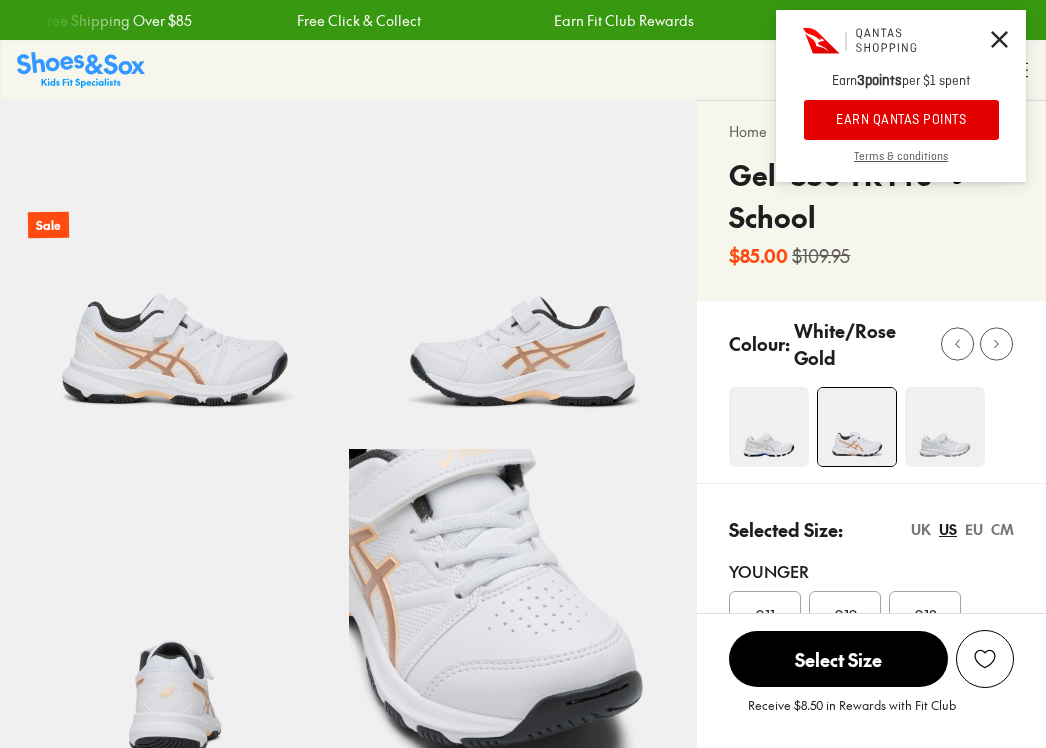 click at bounding box center [945, 427] 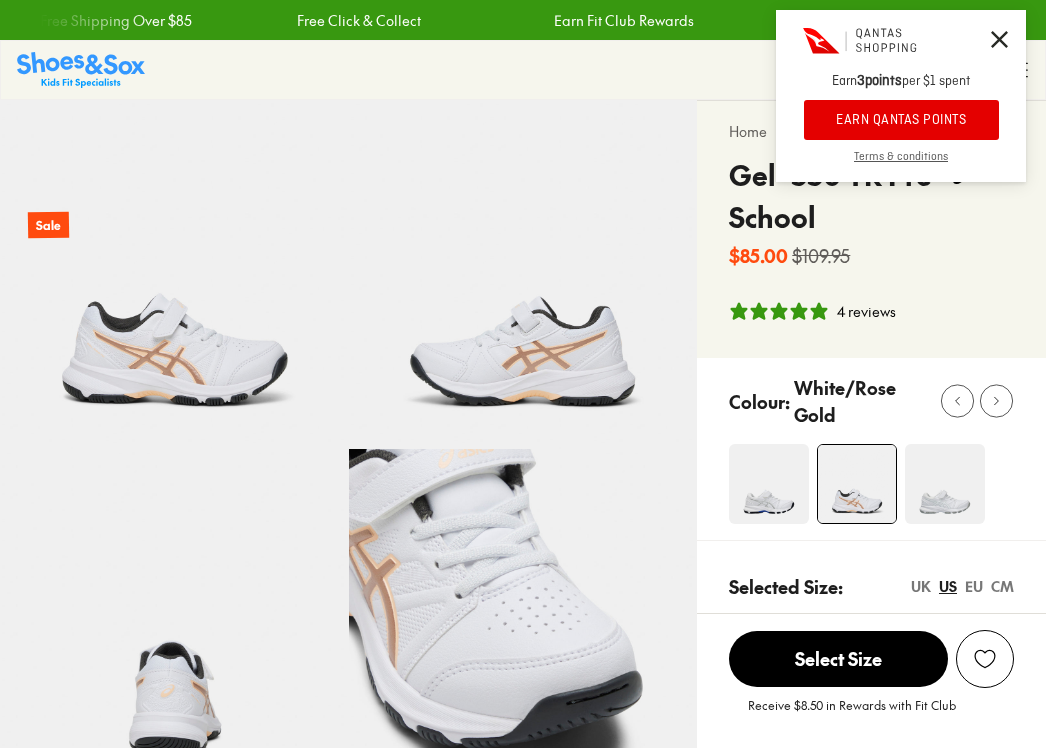 select on "*" 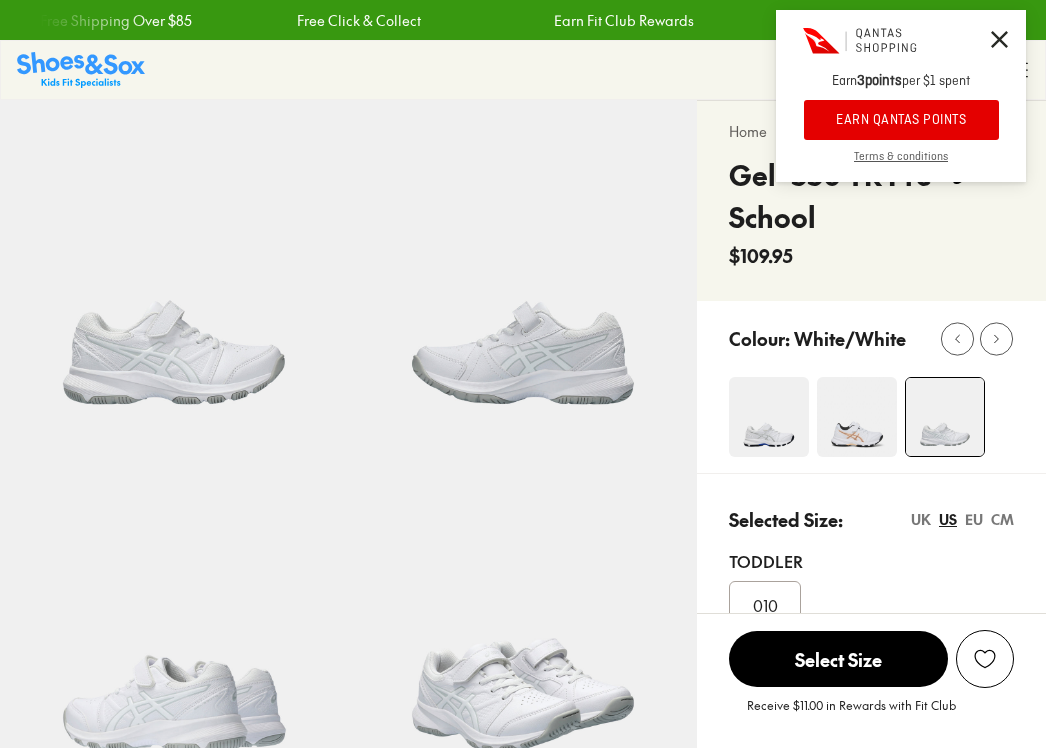 scroll, scrollTop: 0, scrollLeft: 0, axis: both 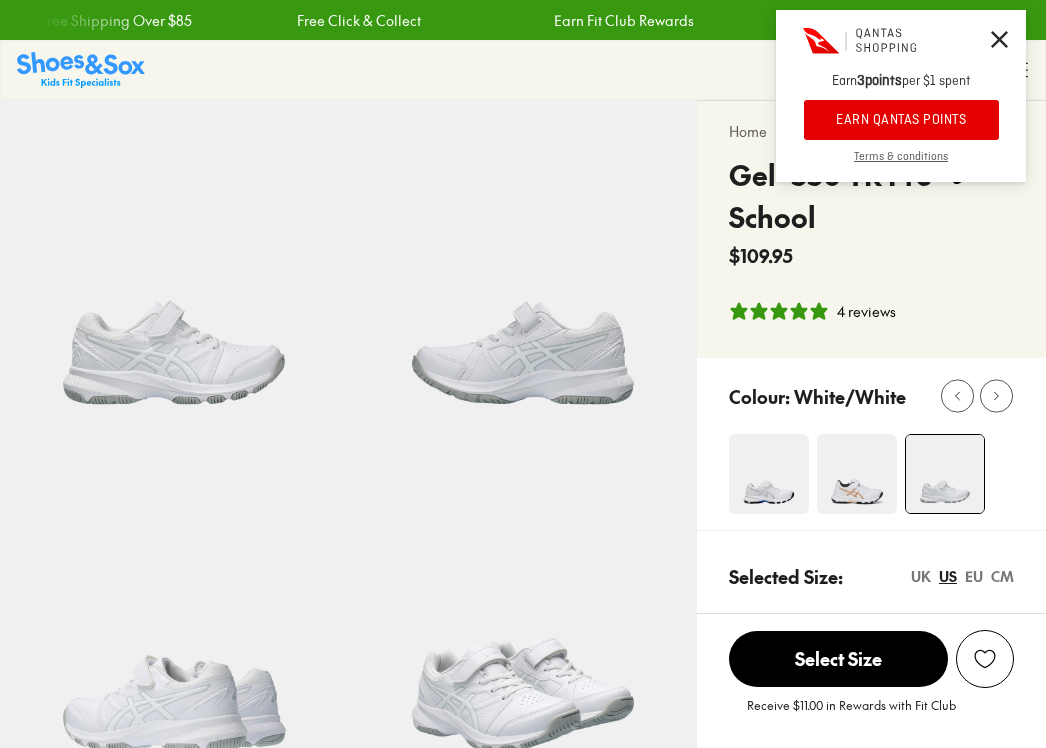 select on "*" 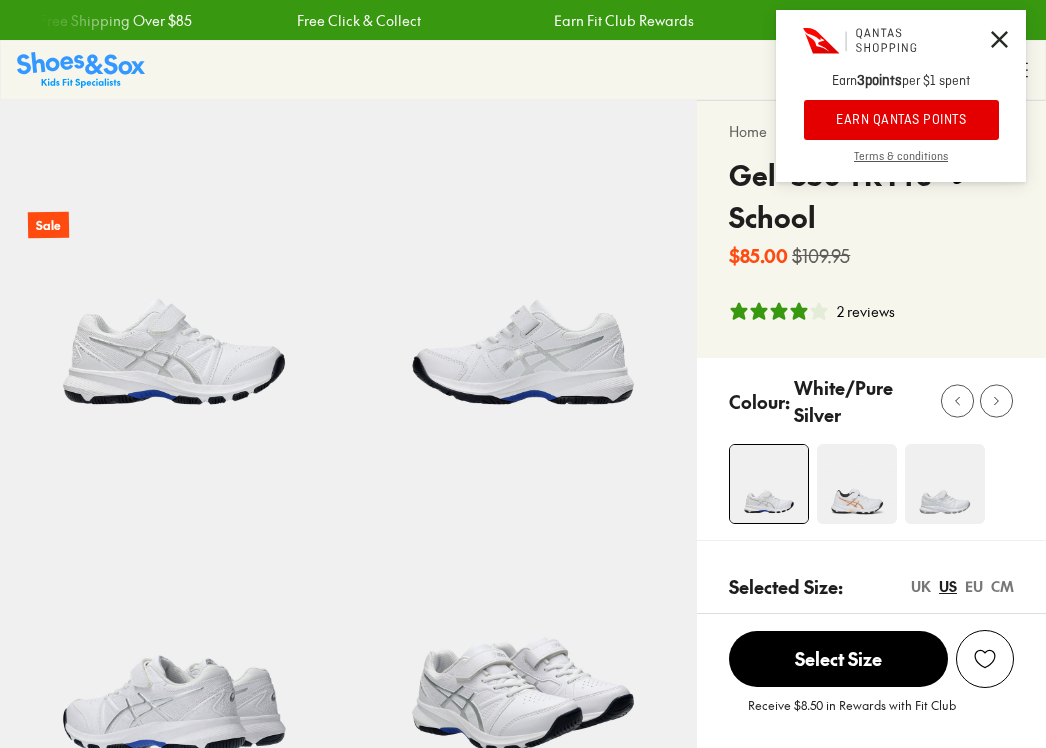 select on "*" 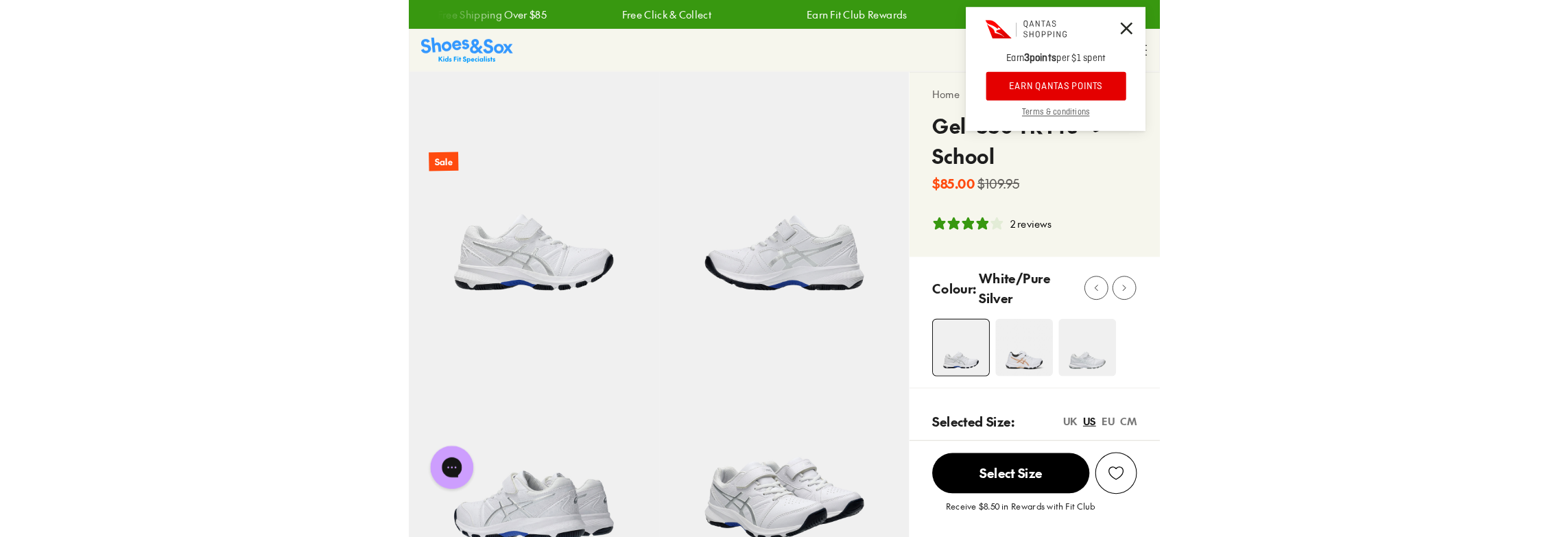 scroll, scrollTop: 0, scrollLeft: 0, axis: both 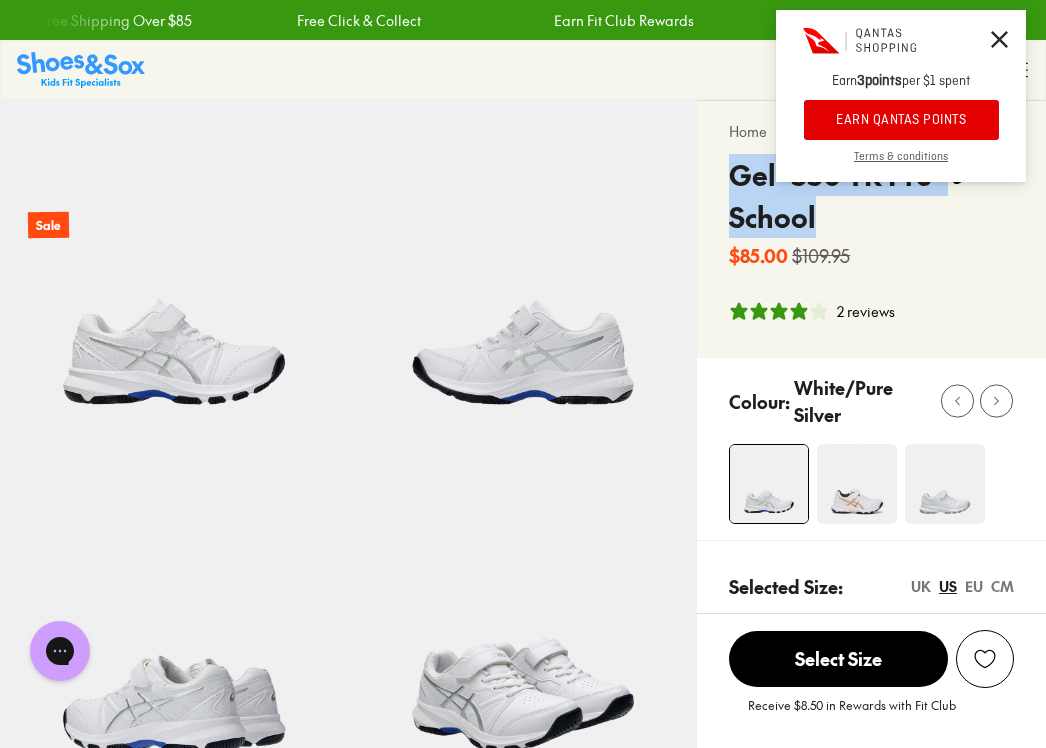 drag, startPoint x: 732, startPoint y: 176, endPoint x: 772, endPoint y: 188, distance: 41.761227 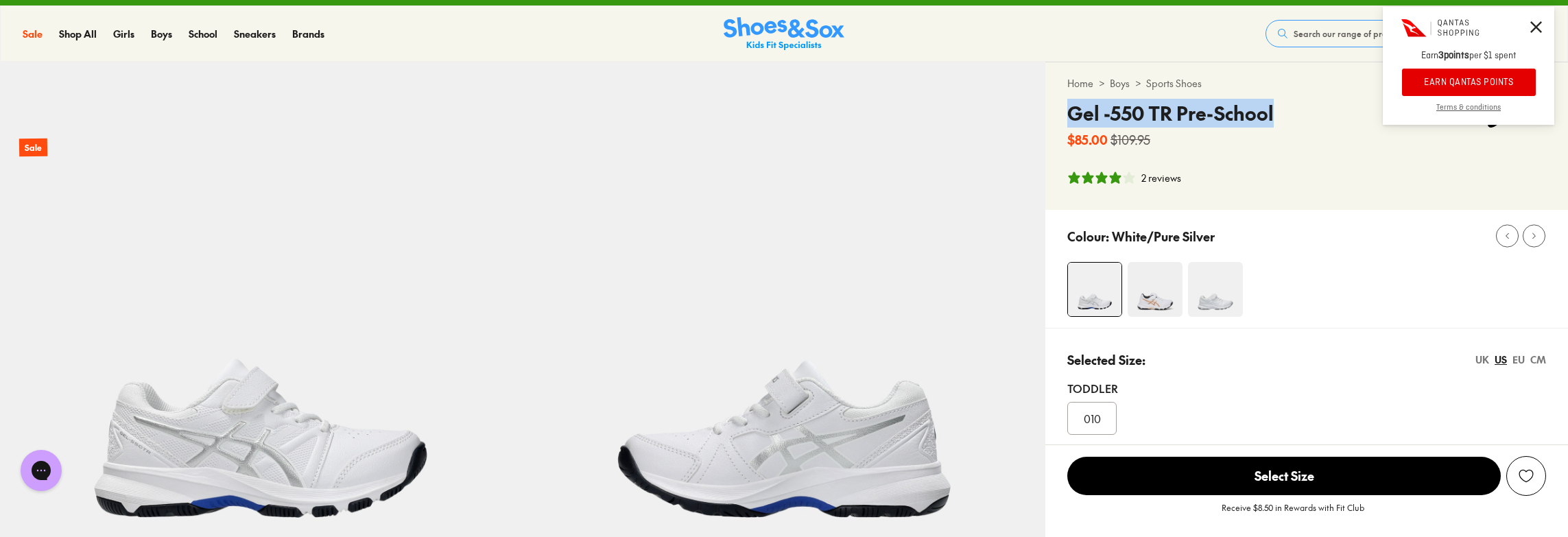 scroll, scrollTop: 0, scrollLeft: 0, axis: both 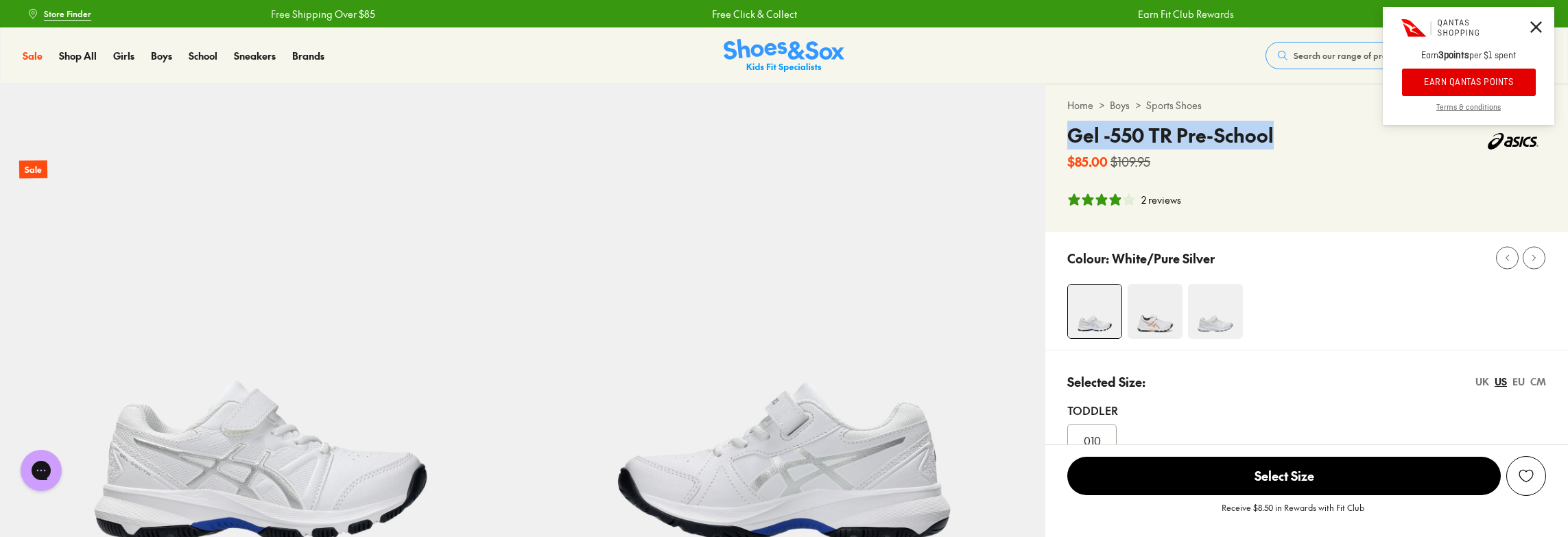 click on "EARN QANTAS POINTS" at bounding box center (1469, 82) 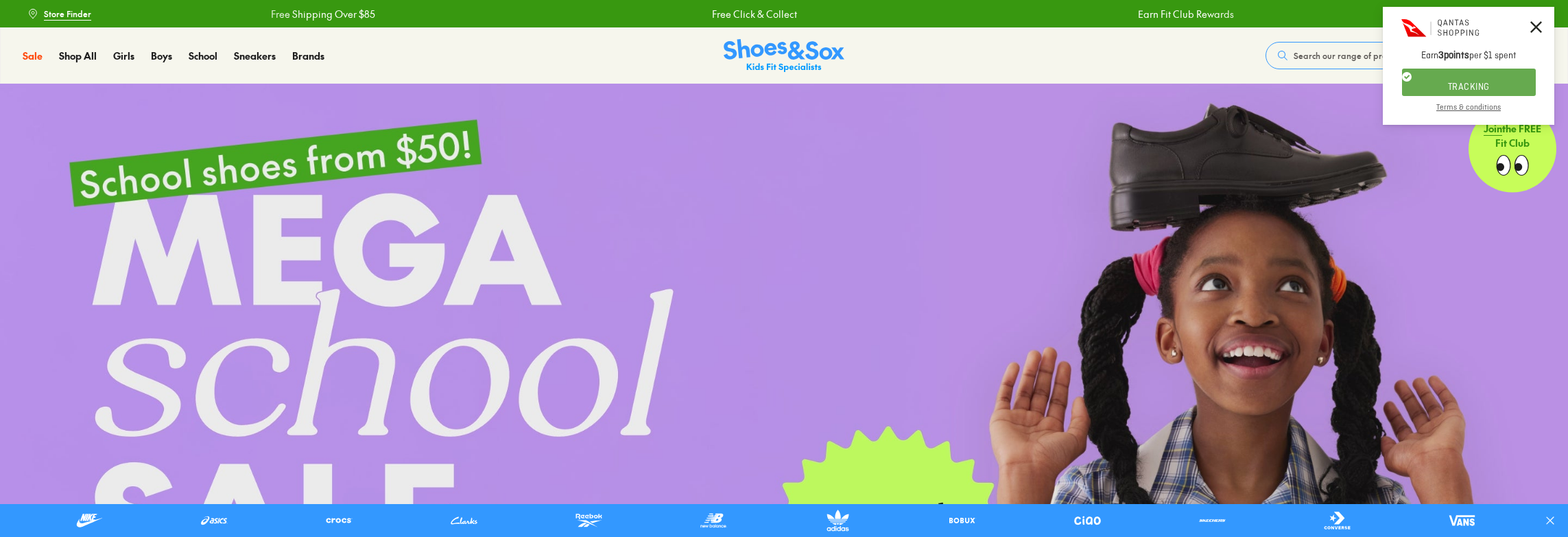 scroll, scrollTop: 0, scrollLeft: 0, axis: both 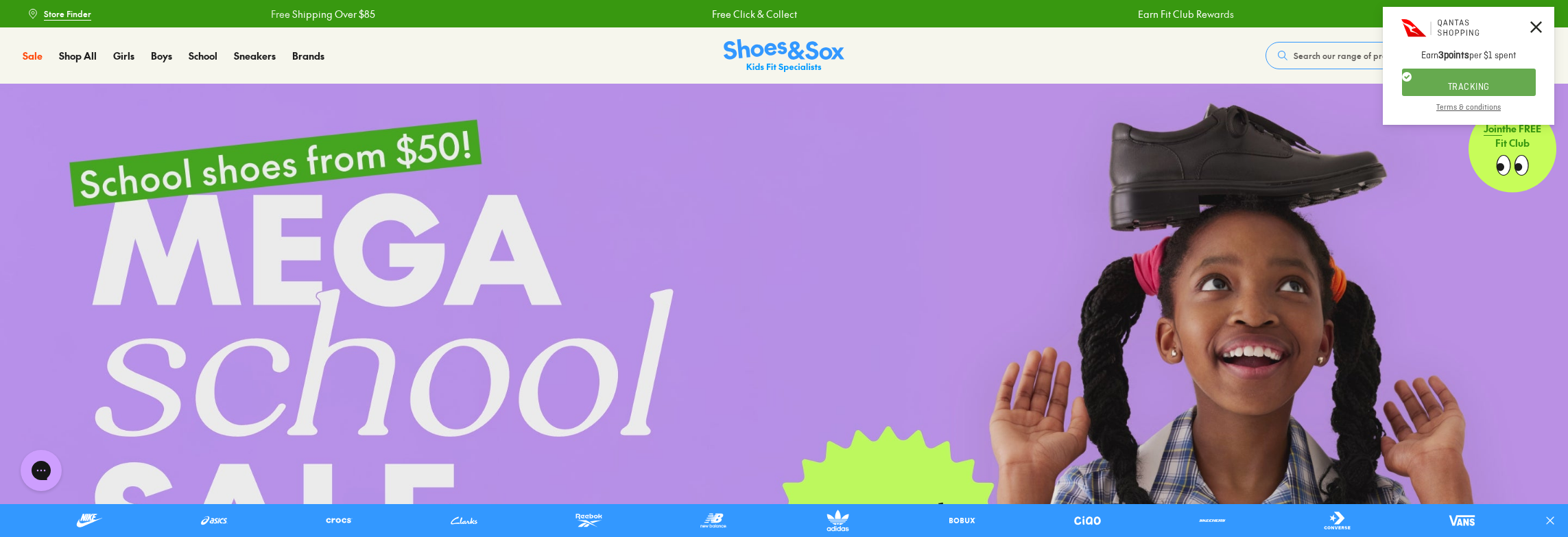 click on "Search our range of products" at bounding box center (1350, 56) 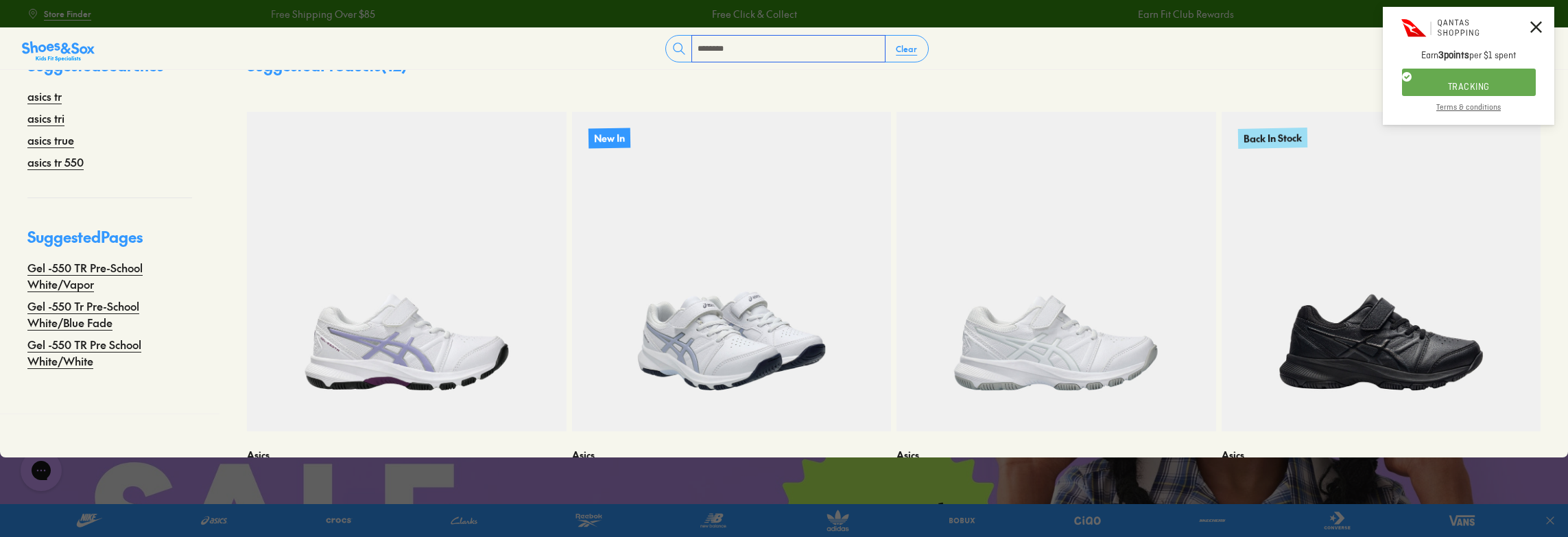 scroll, scrollTop: 115, scrollLeft: 0, axis: vertical 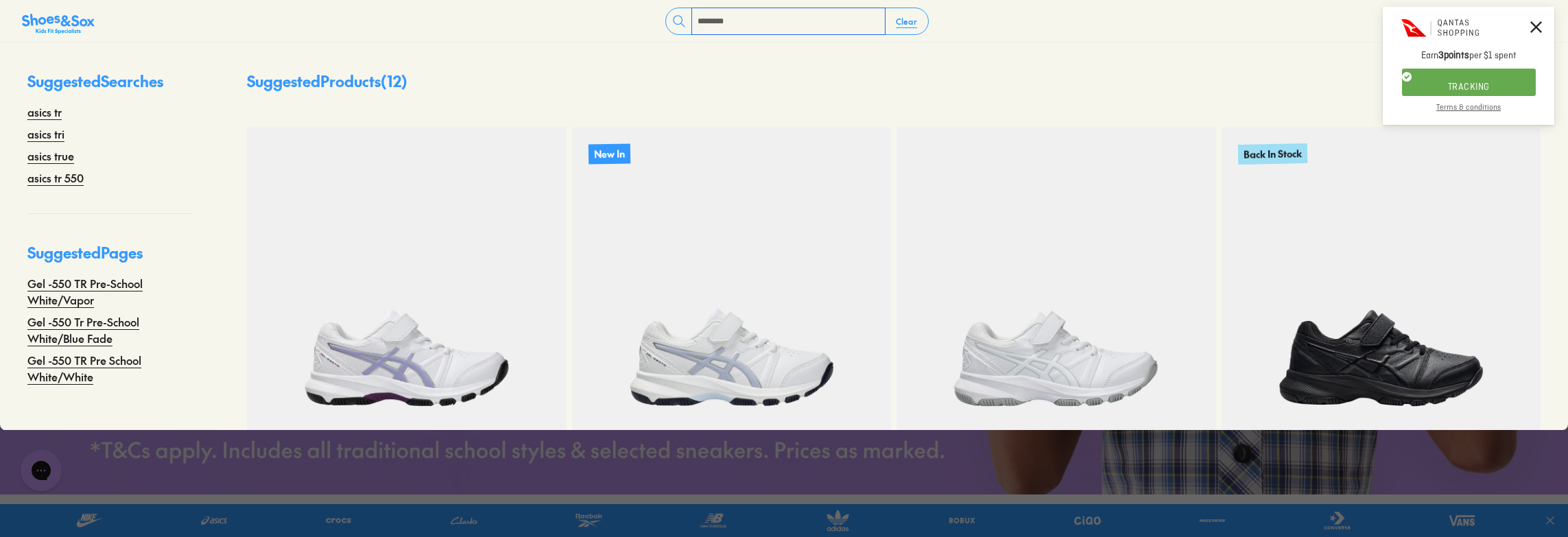 drag, startPoint x: 733, startPoint y: 22, endPoint x: 678, endPoint y: 25, distance: 55.081757 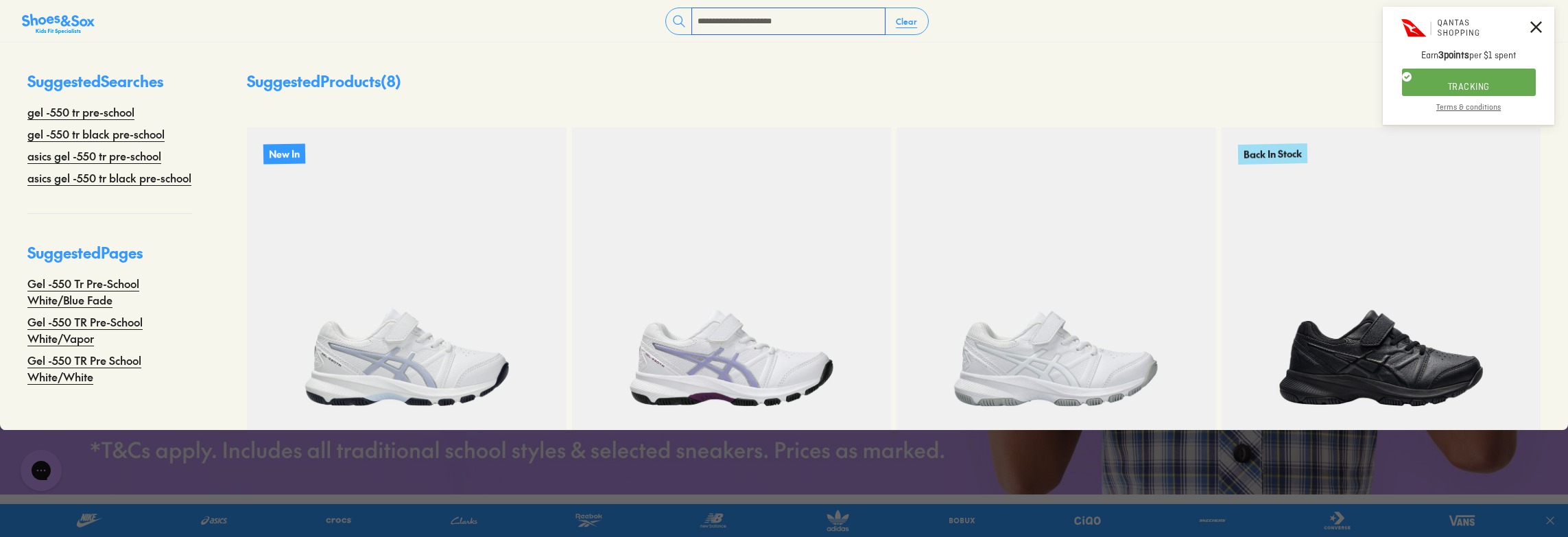 drag, startPoint x: 715, startPoint y: 19, endPoint x: 713, endPoint y: 29, distance: 10.198039 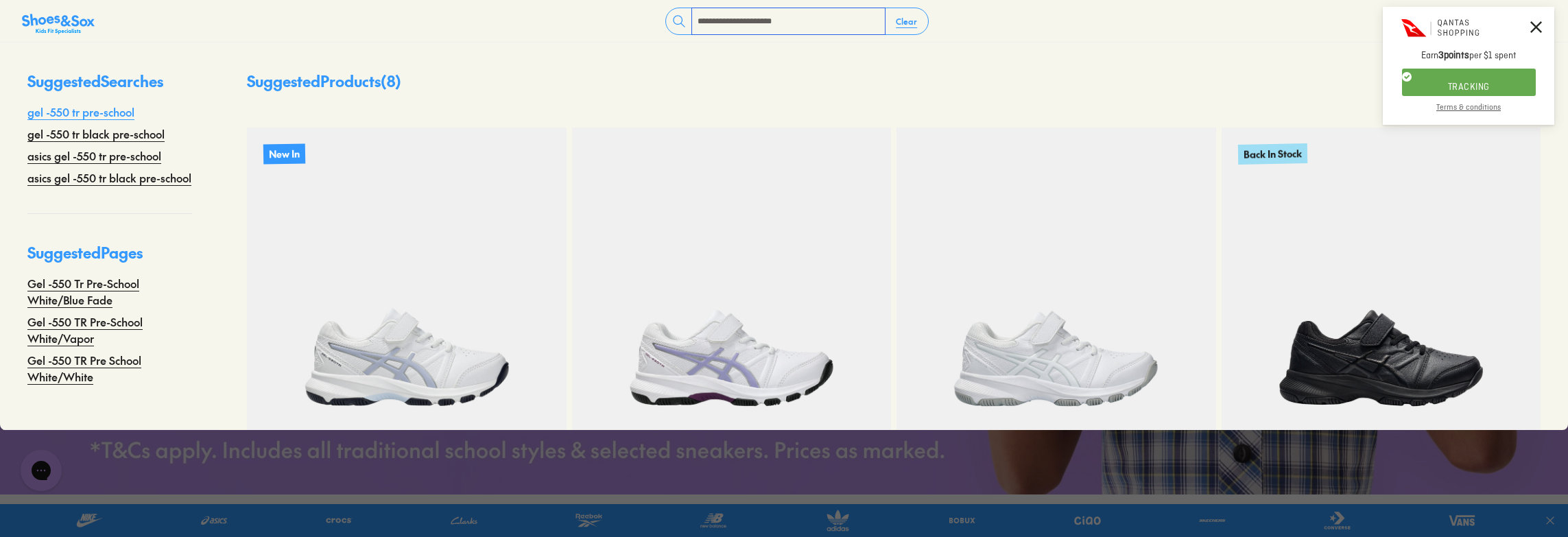 type on "**********" 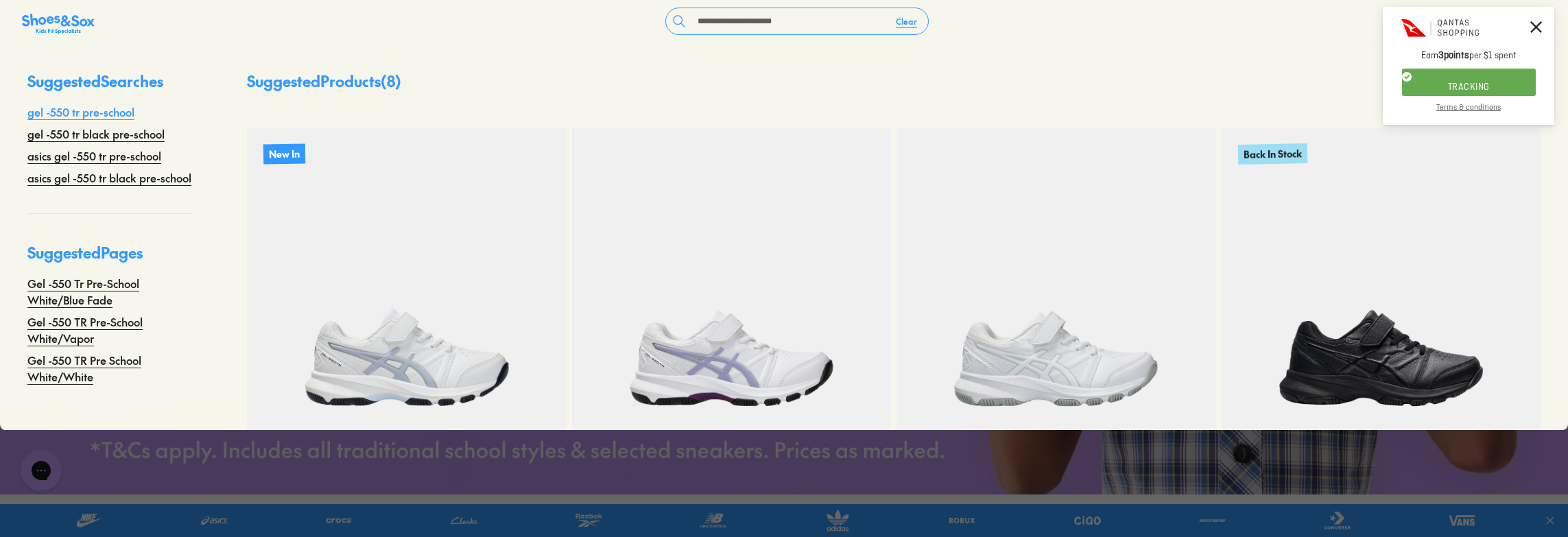 click on "gel -550 tr pre-school" at bounding box center [81, 112] 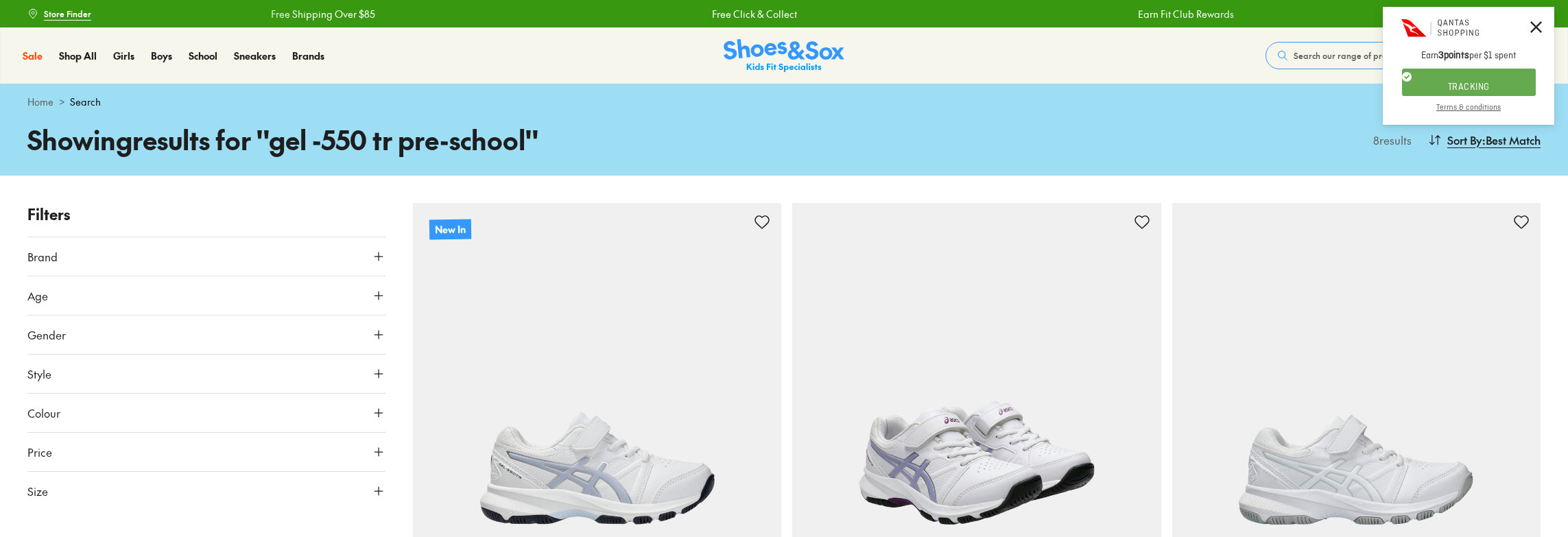 scroll, scrollTop: 182, scrollLeft: 0, axis: vertical 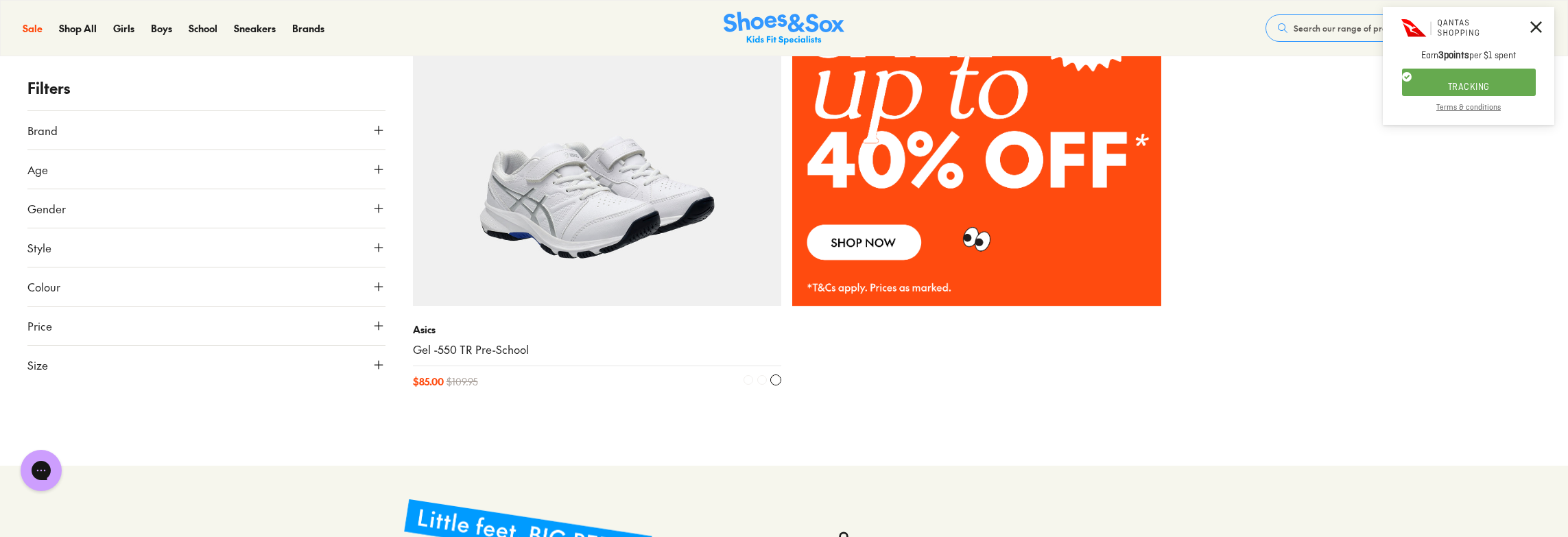 click at bounding box center [597, 122] 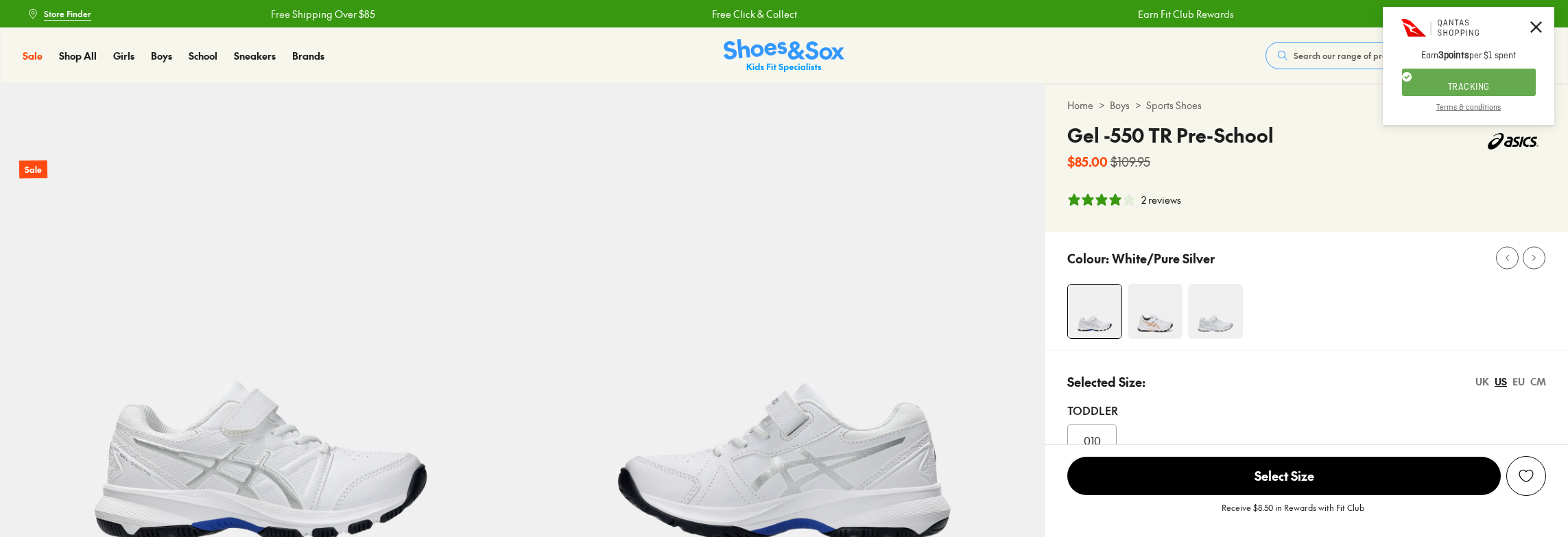 select on "*" 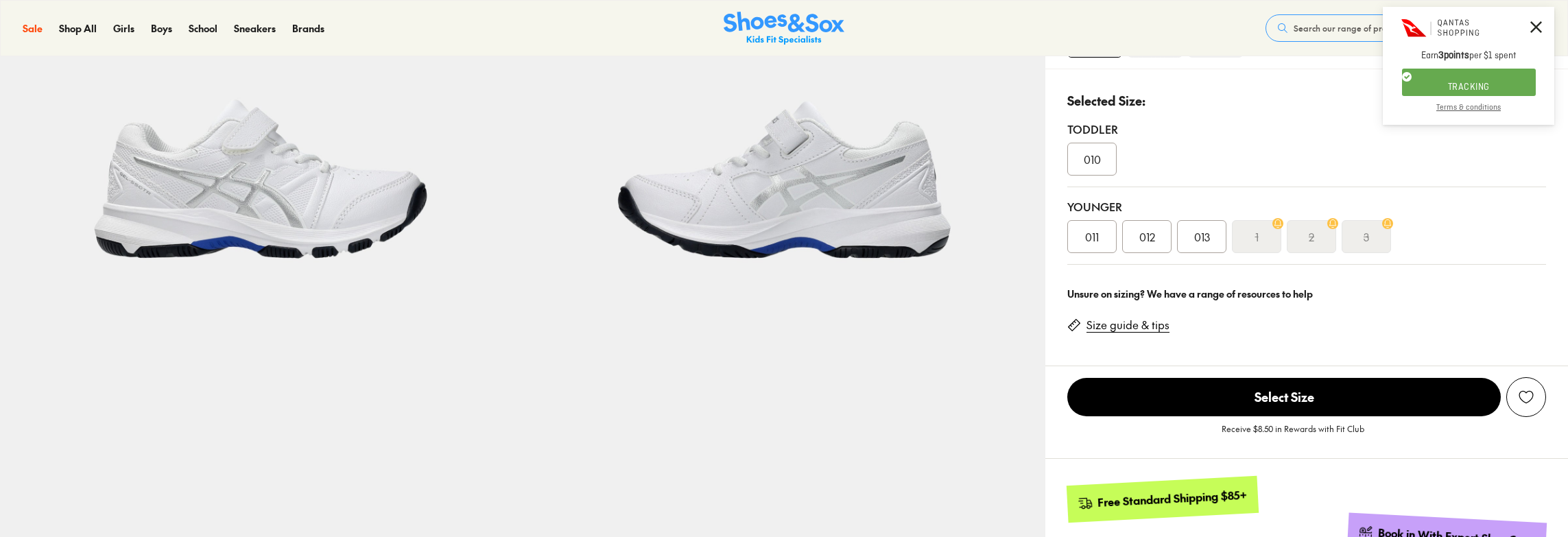 scroll, scrollTop: 343, scrollLeft: 0, axis: vertical 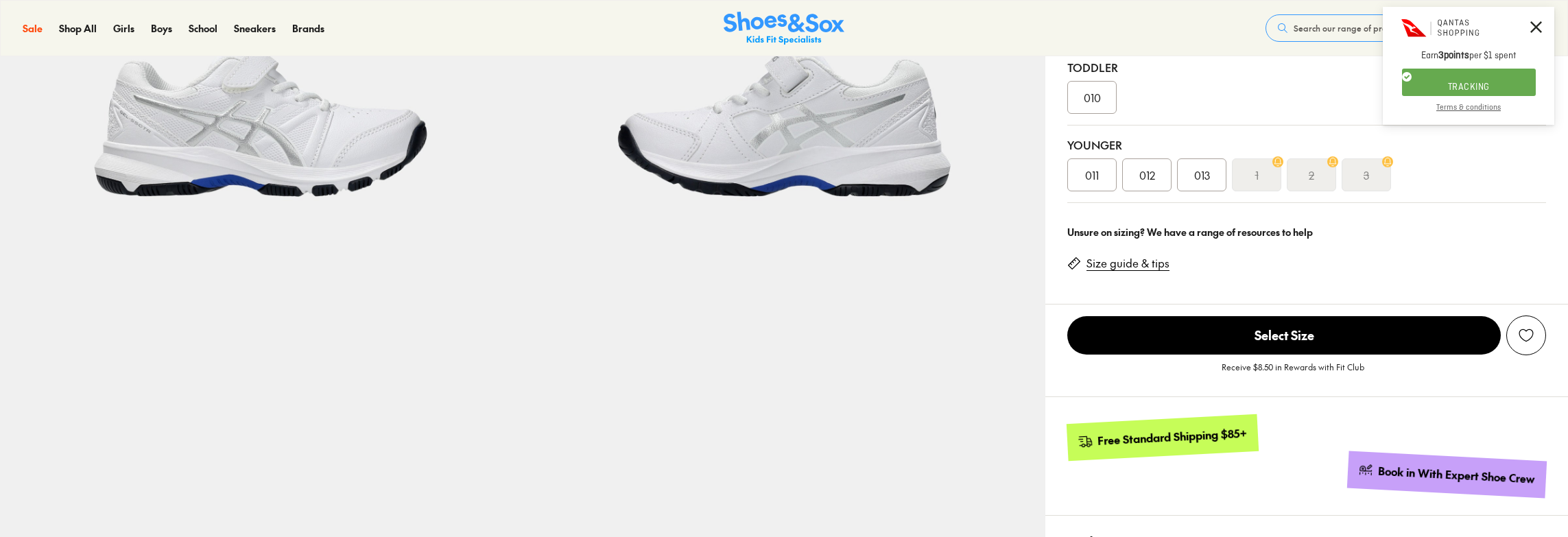 drag, startPoint x: 1197, startPoint y: 175, endPoint x: 1198, endPoint y: 191, distance: 16.03122 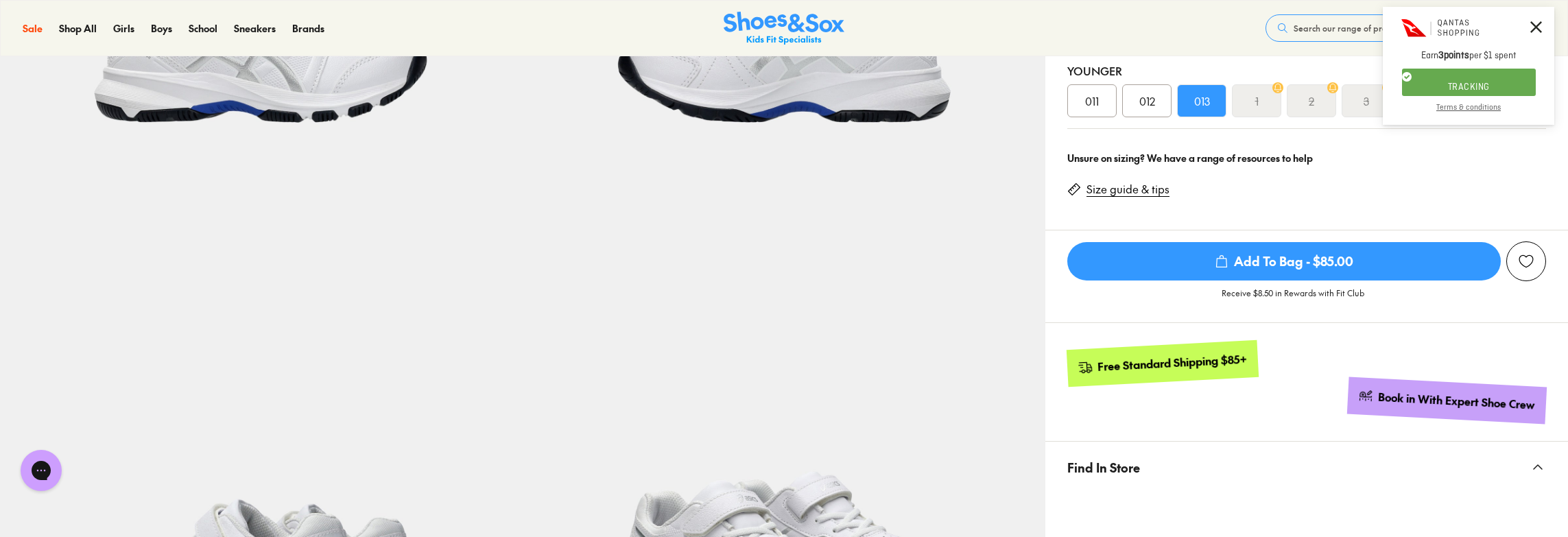 scroll, scrollTop: 480, scrollLeft: 0, axis: vertical 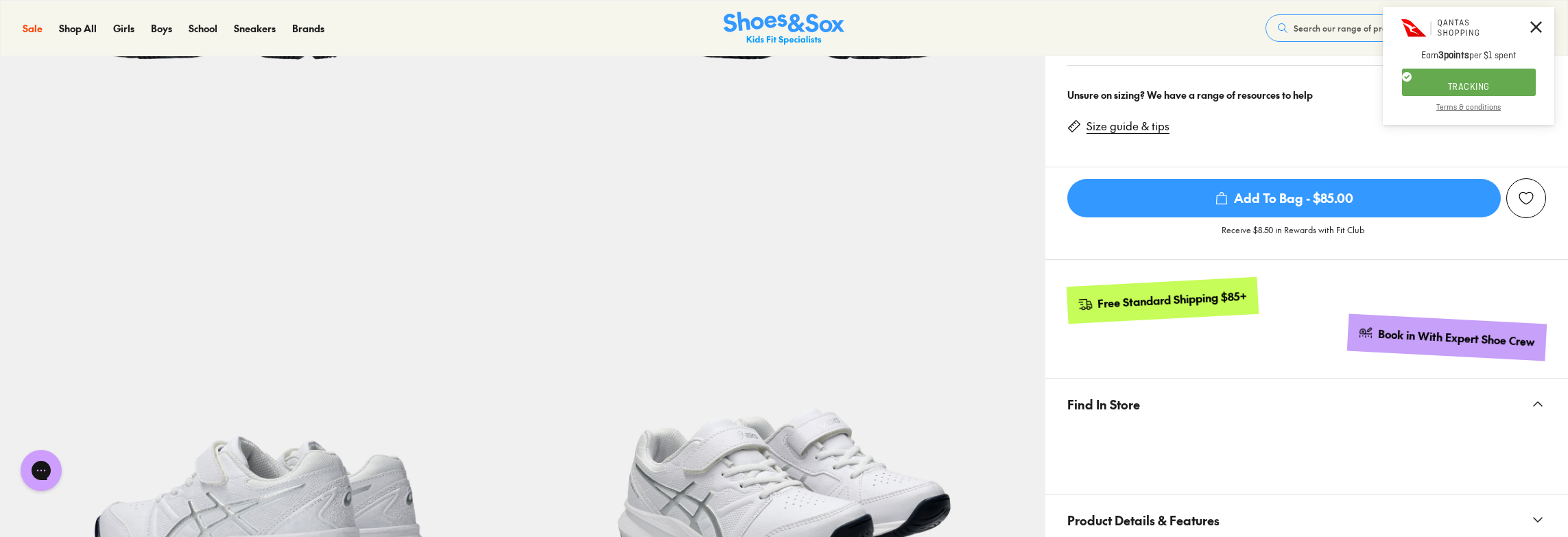 click on "Add To Bag - $85.00" at bounding box center [1284, 198] 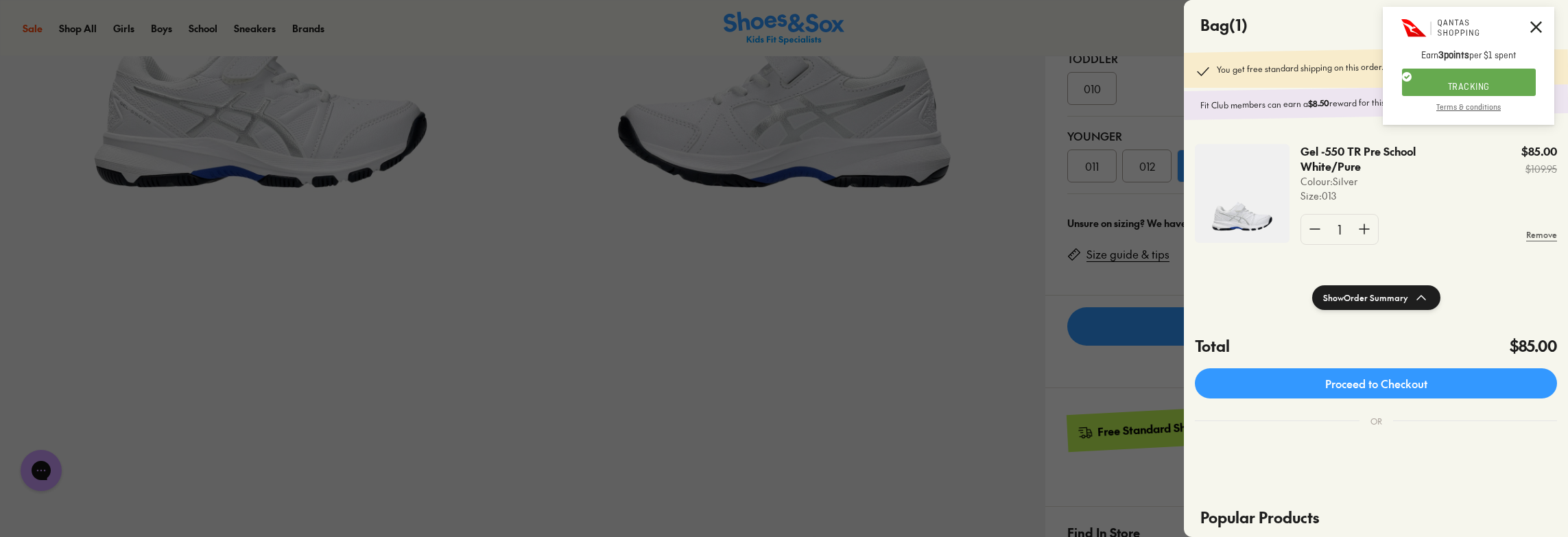 scroll, scrollTop: 274, scrollLeft: 0, axis: vertical 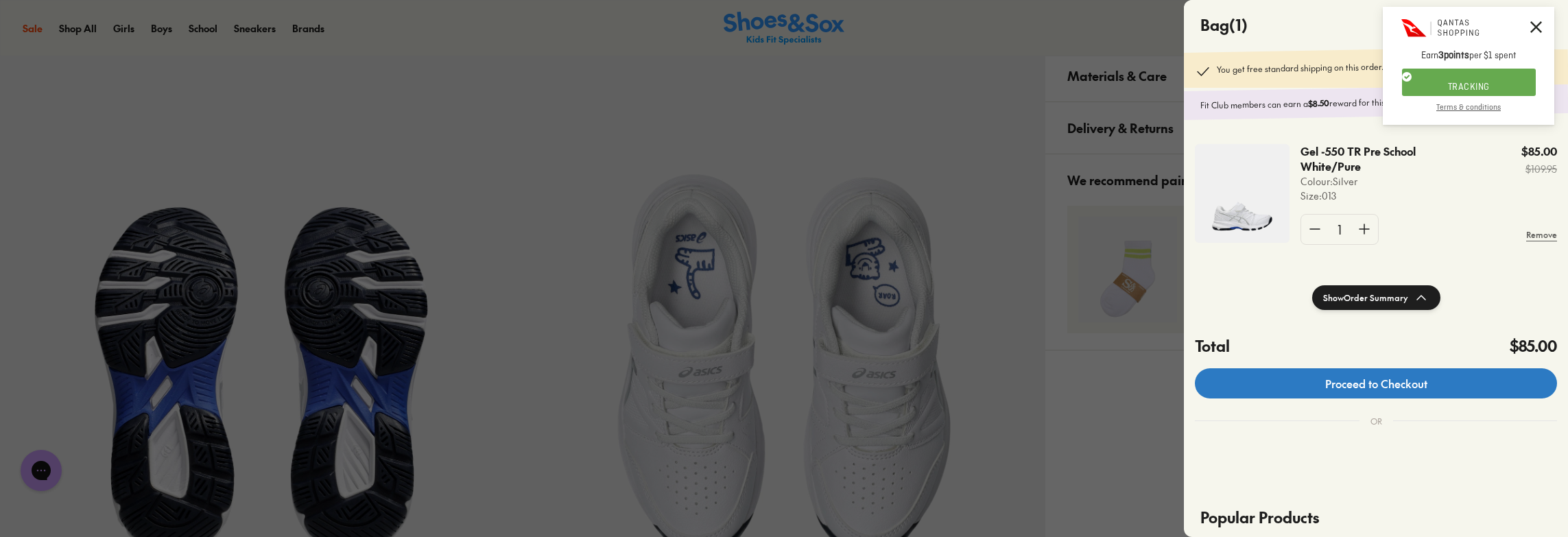 click on "Proceed to Checkout" 